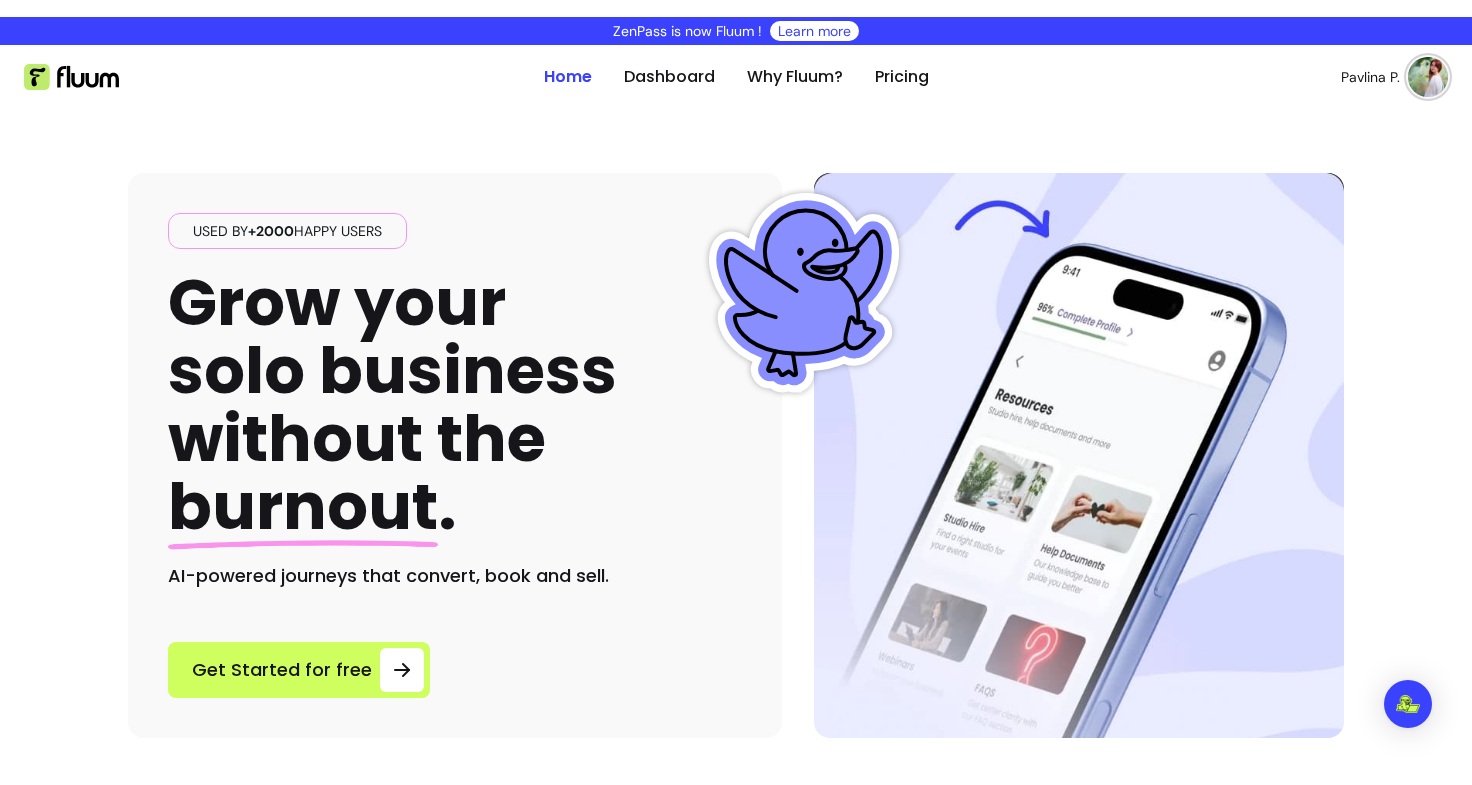 scroll, scrollTop: 0, scrollLeft: 0, axis: both 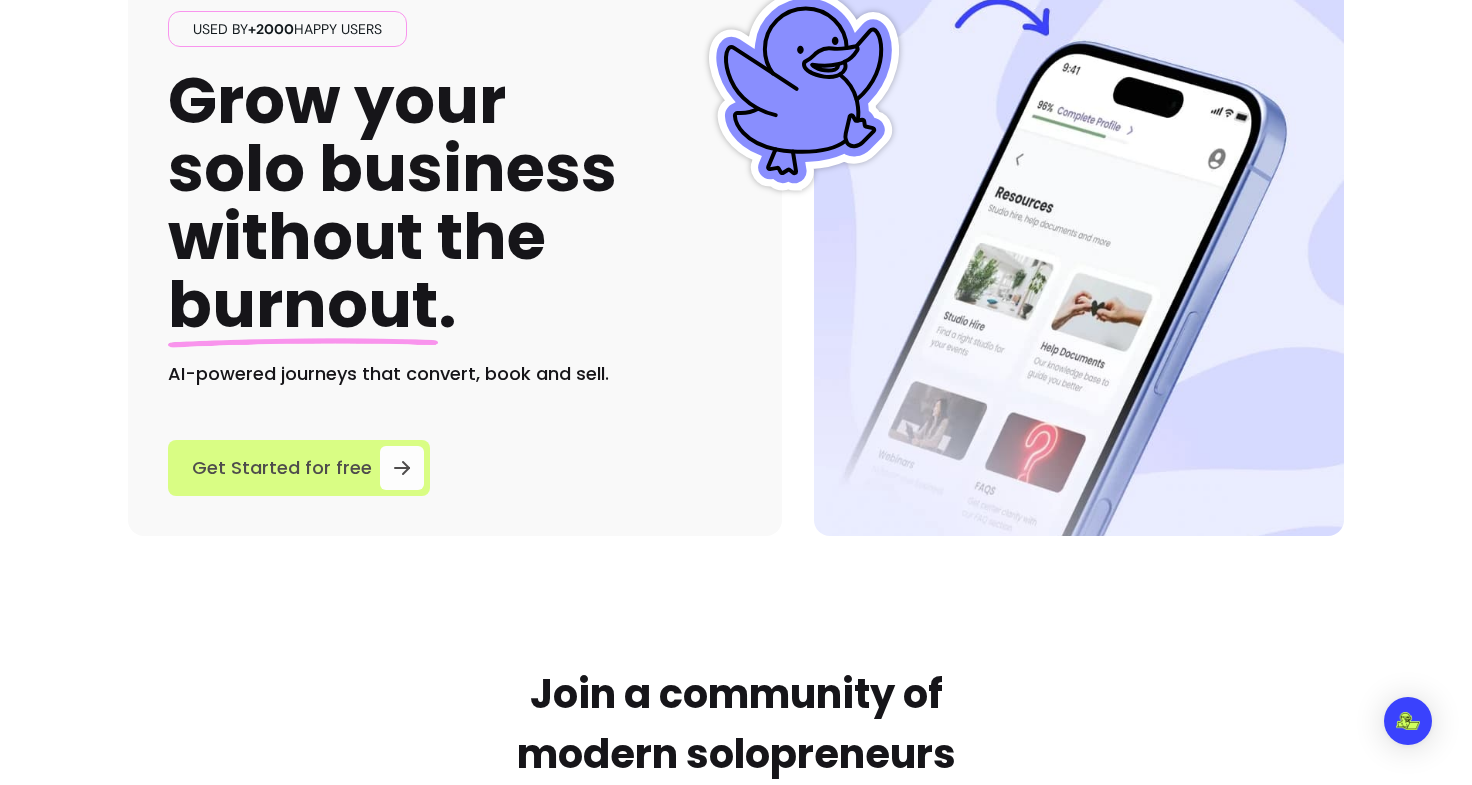 click on "Get Started for free" at bounding box center [282, 468] 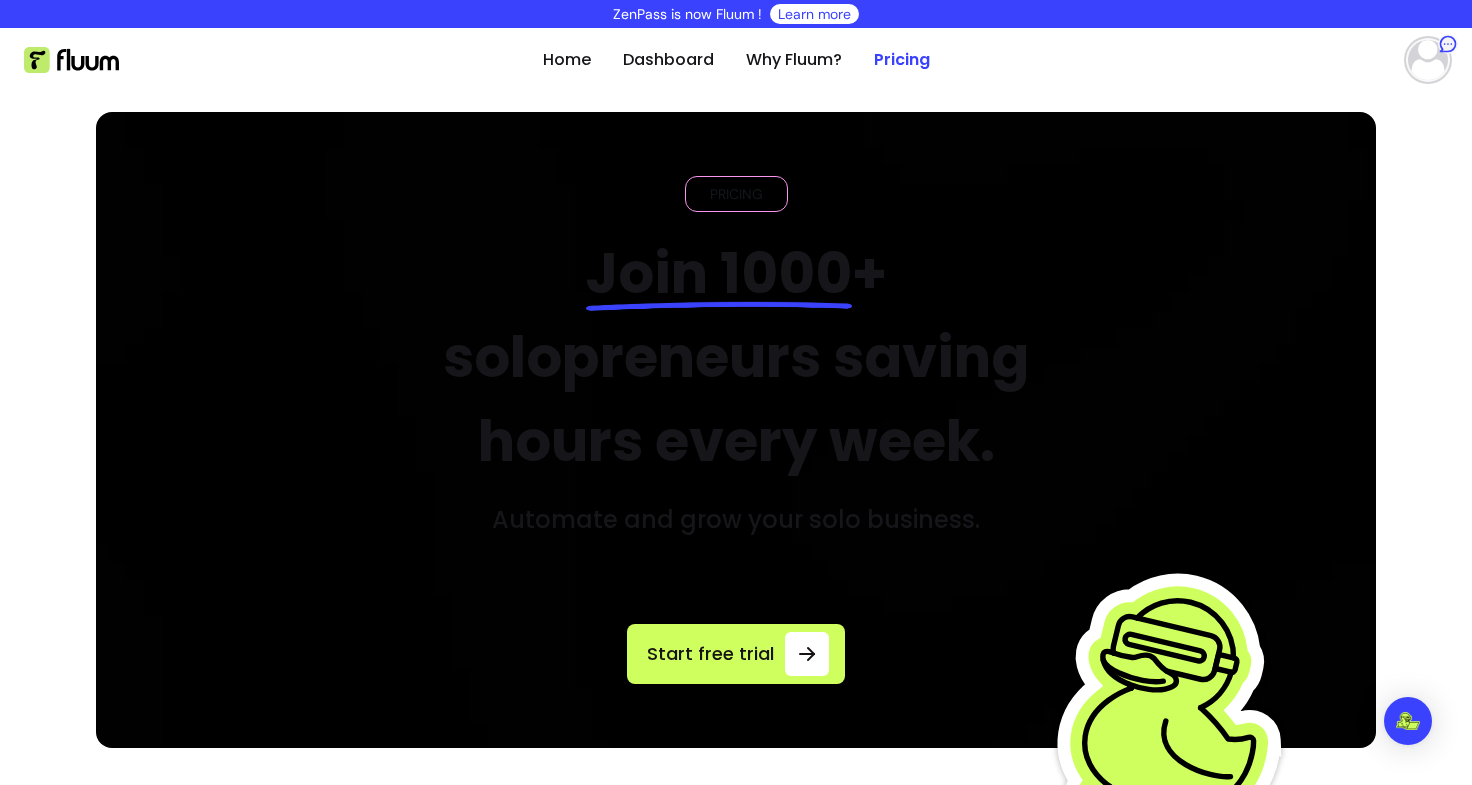 scroll, scrollTop: 0, scrollLeft: 0, axis: both 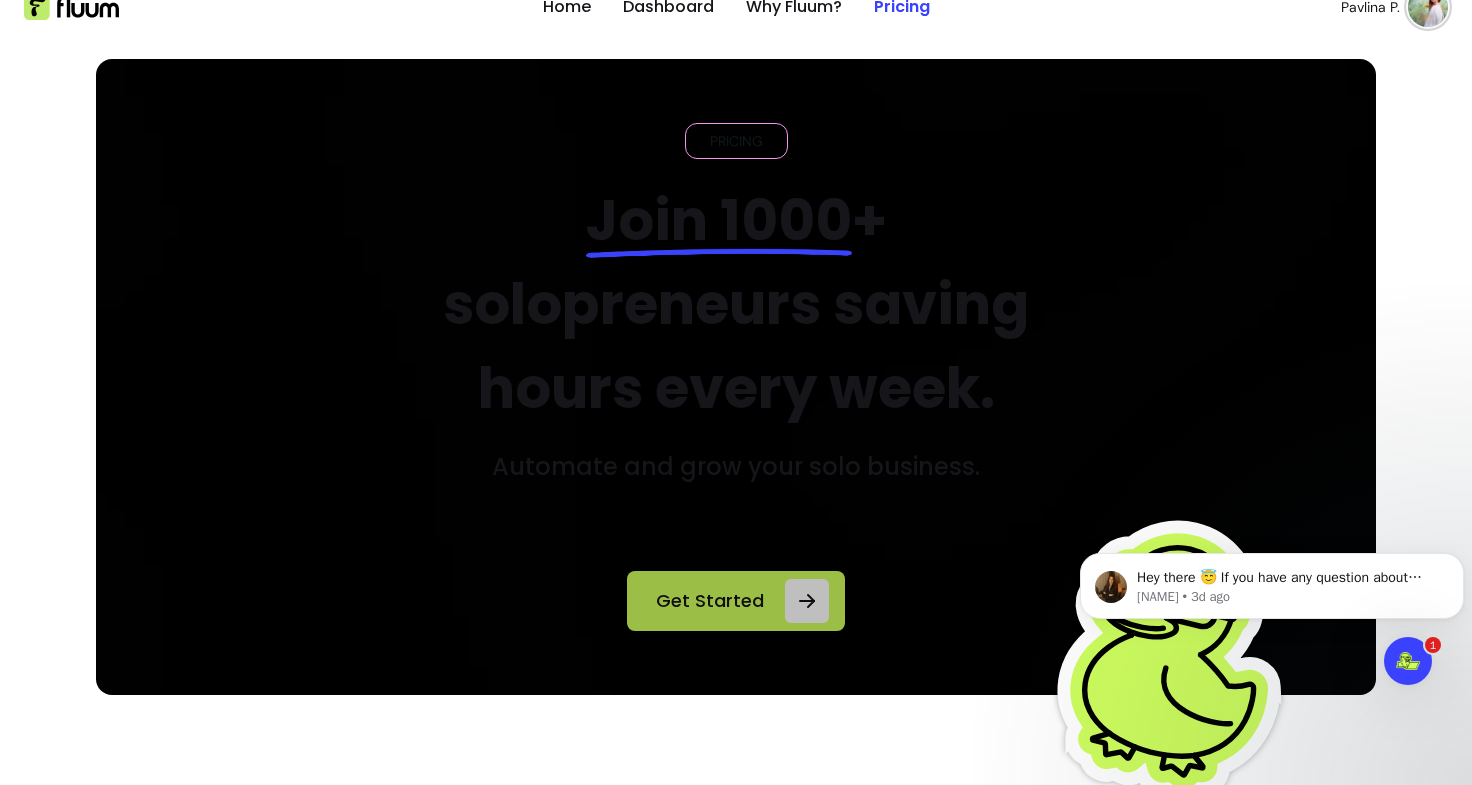 click on "Get Started" at bounding box center [710, 601] 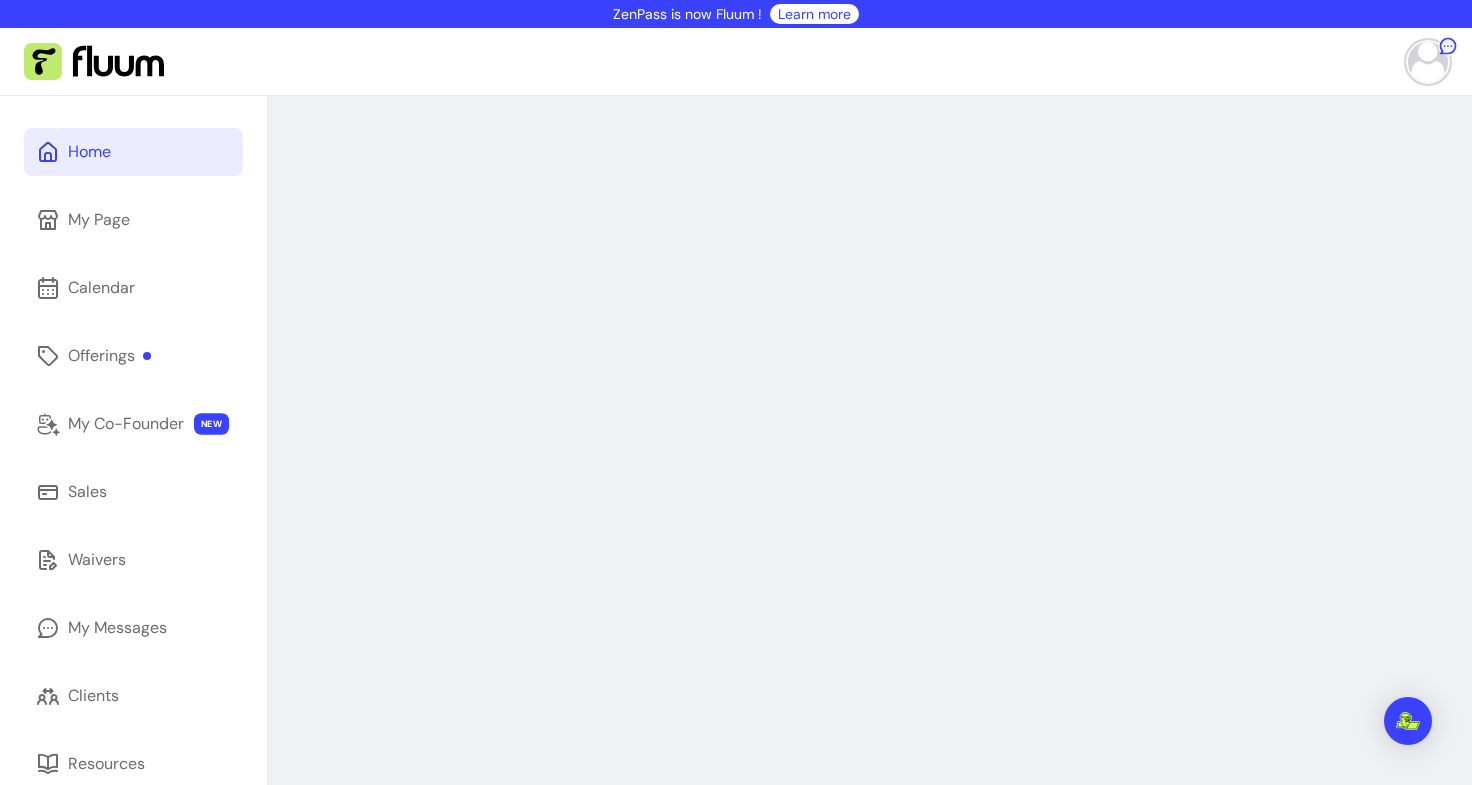 scroll, scrollTop: 0, scrollLeft: 0, axis: both 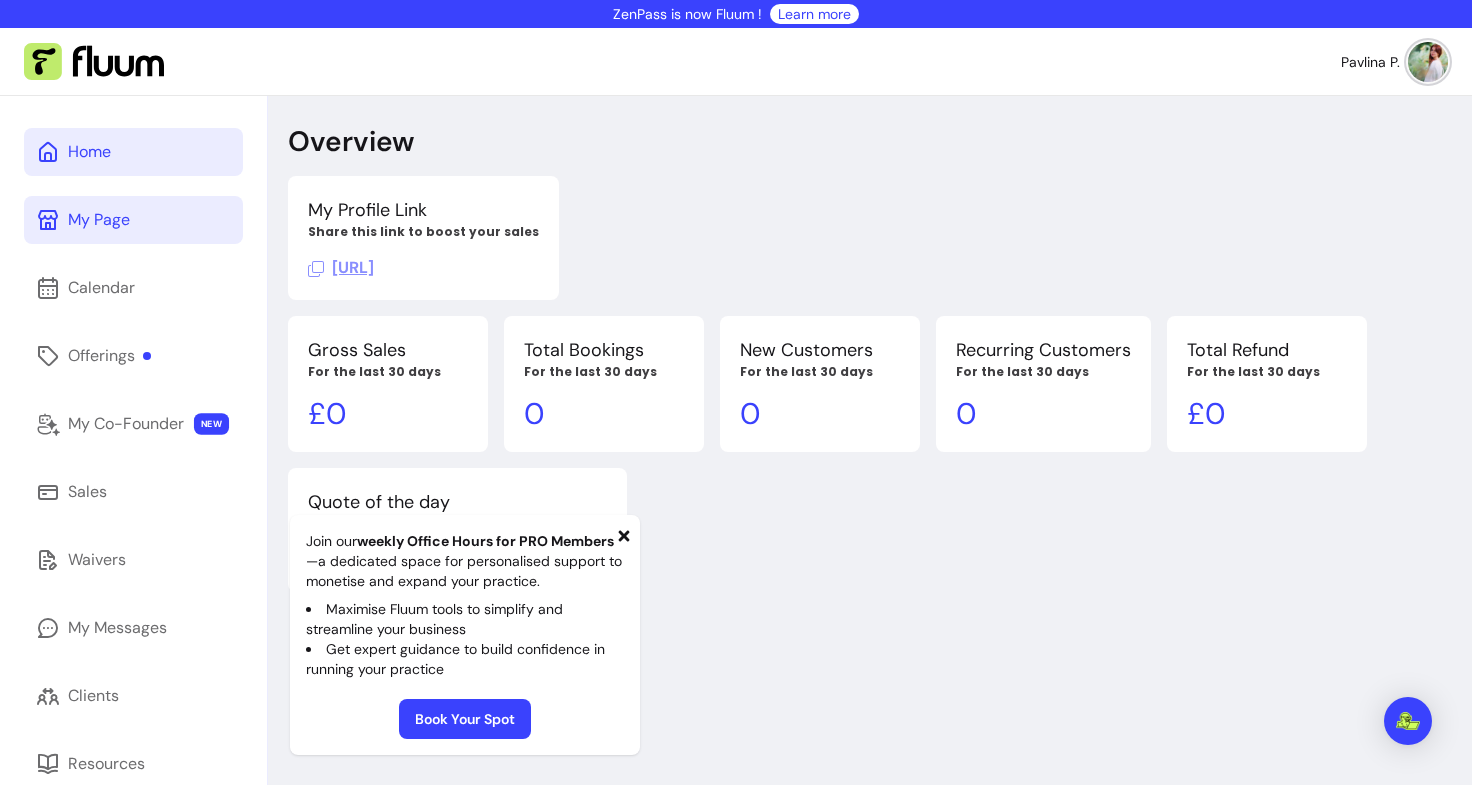 click on "My Page" at bounding box center [133, 220] 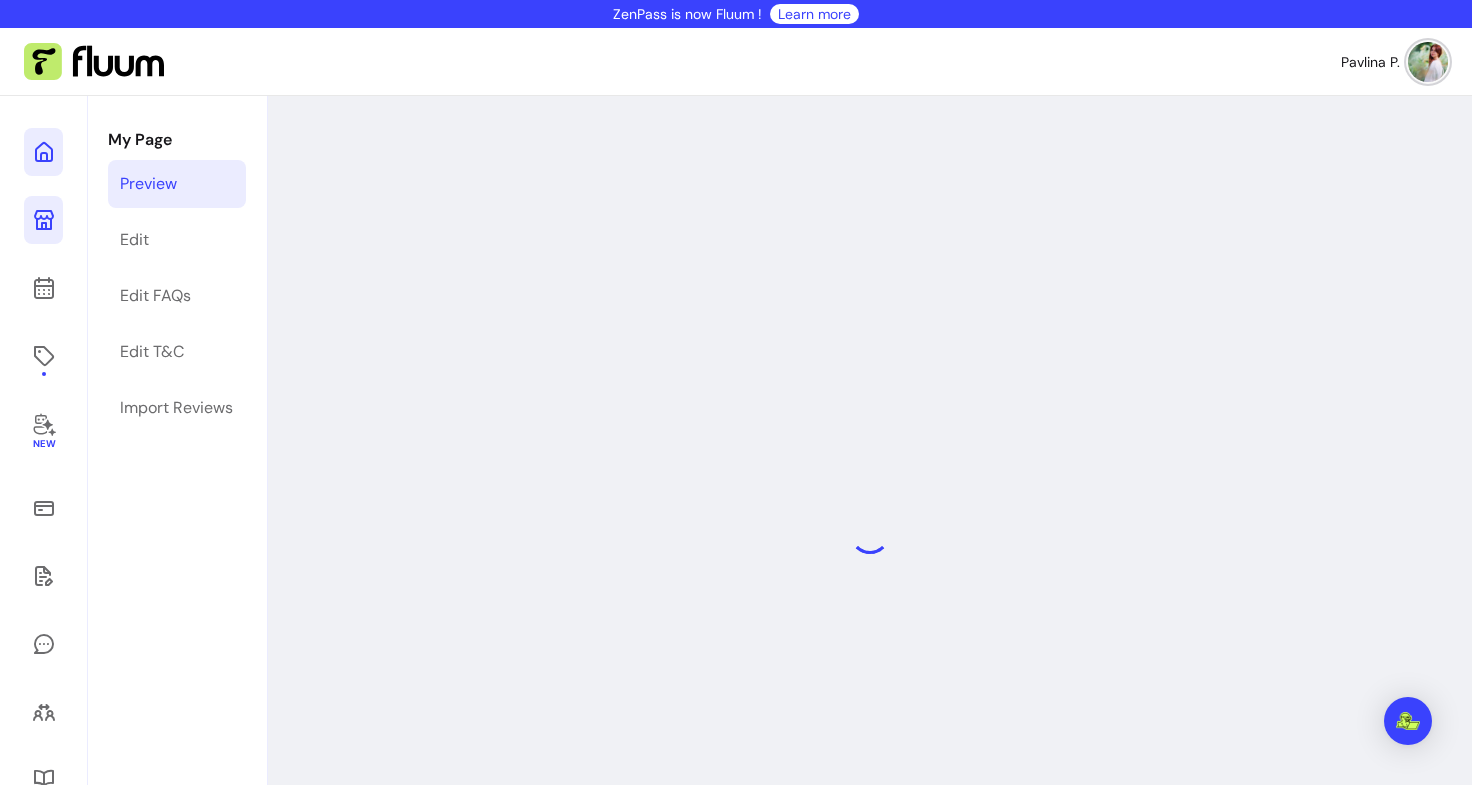 click 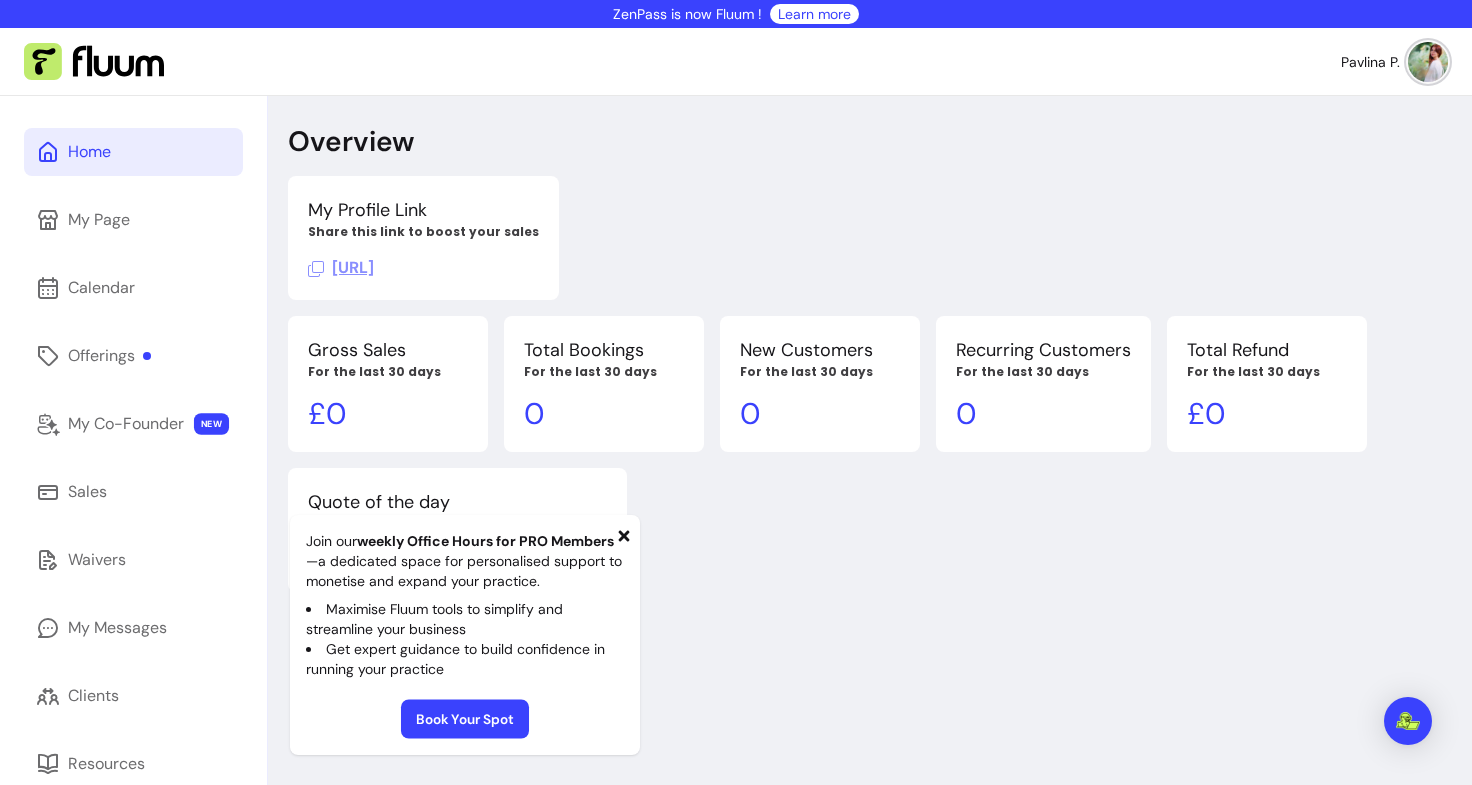 click on "Book Your Spot" at bounding box center (465, 719) 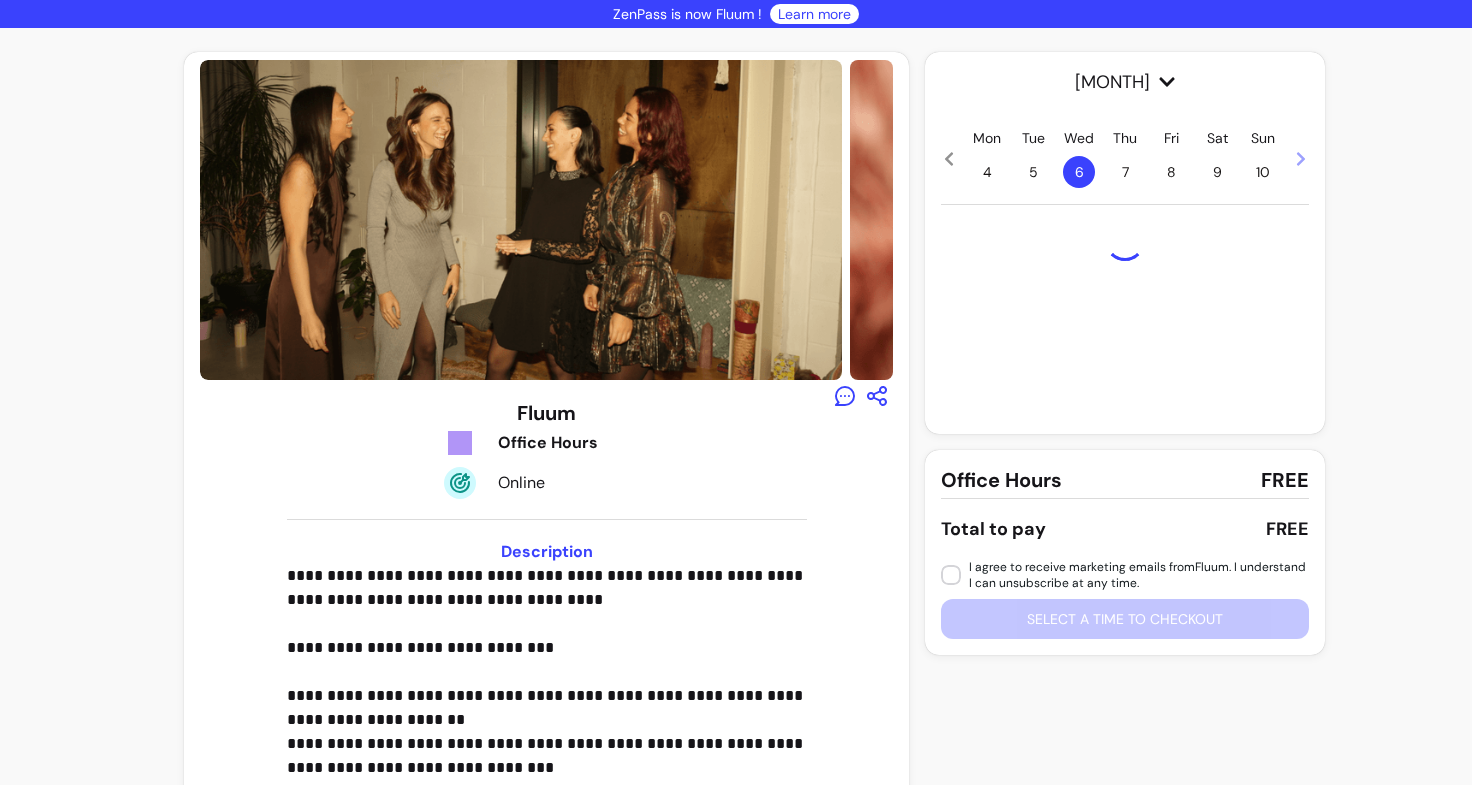 scroll, scrollTop: 0, scrollLeft: 0, axis: both 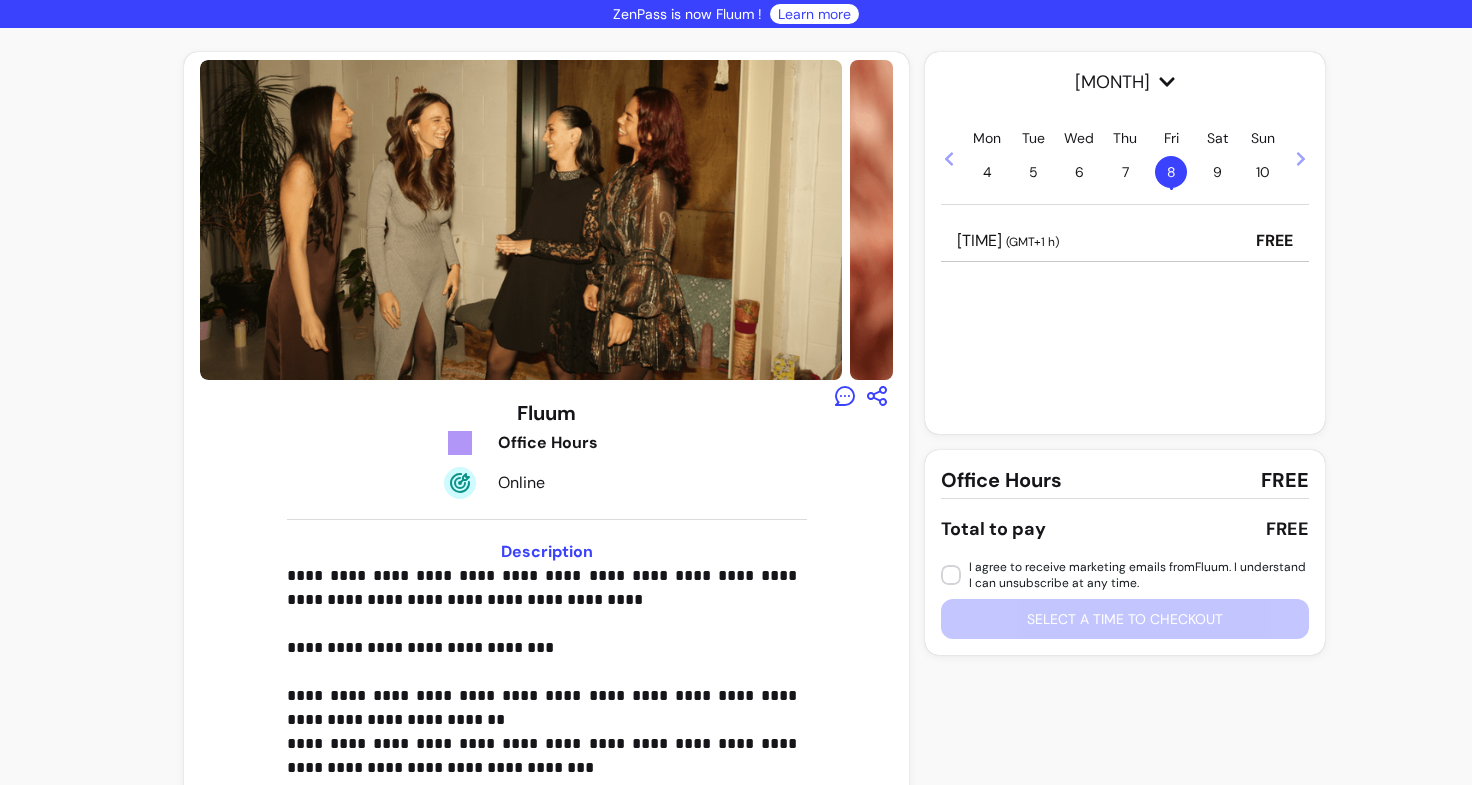 click 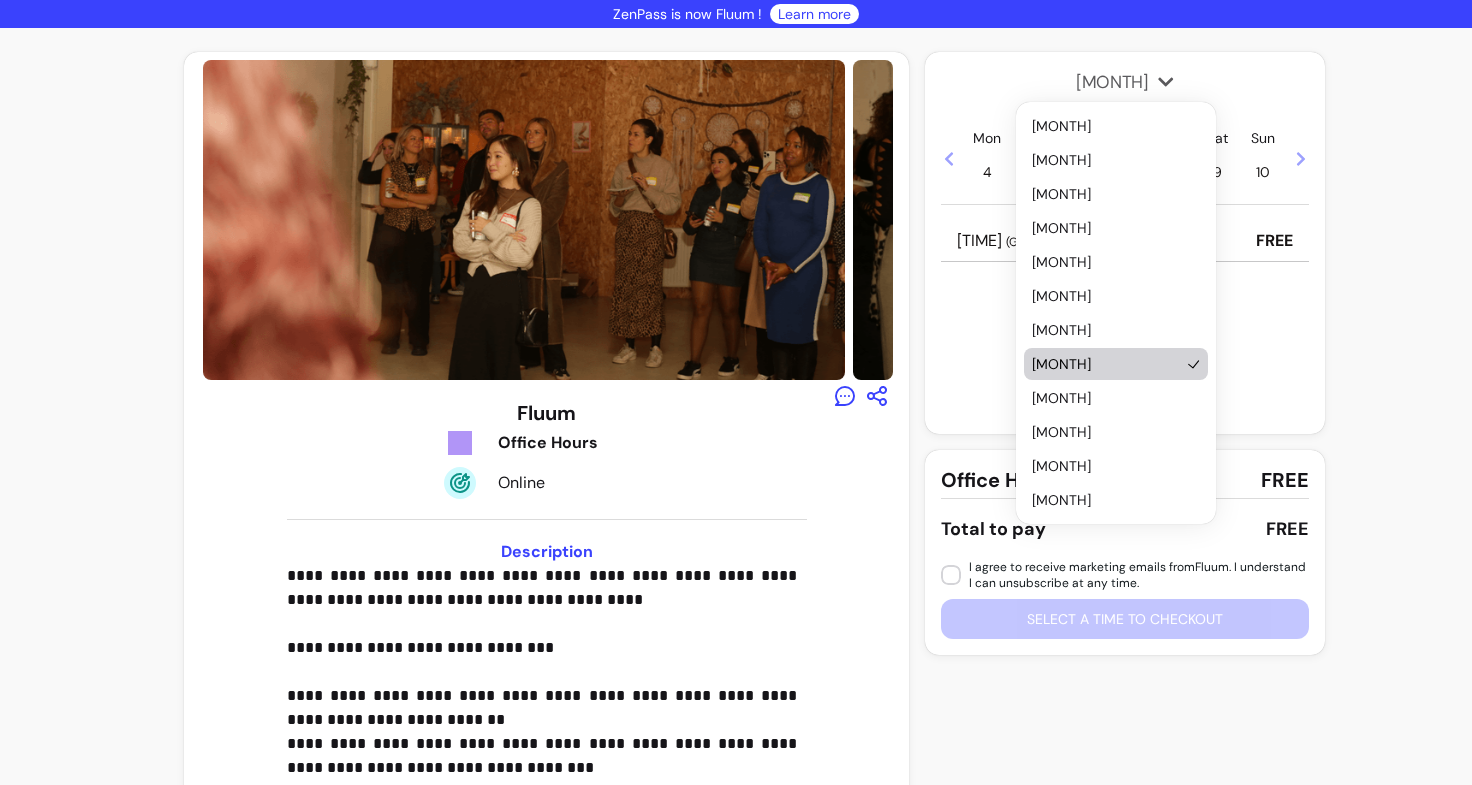 click on "August" at bounding box center (1116, 364) 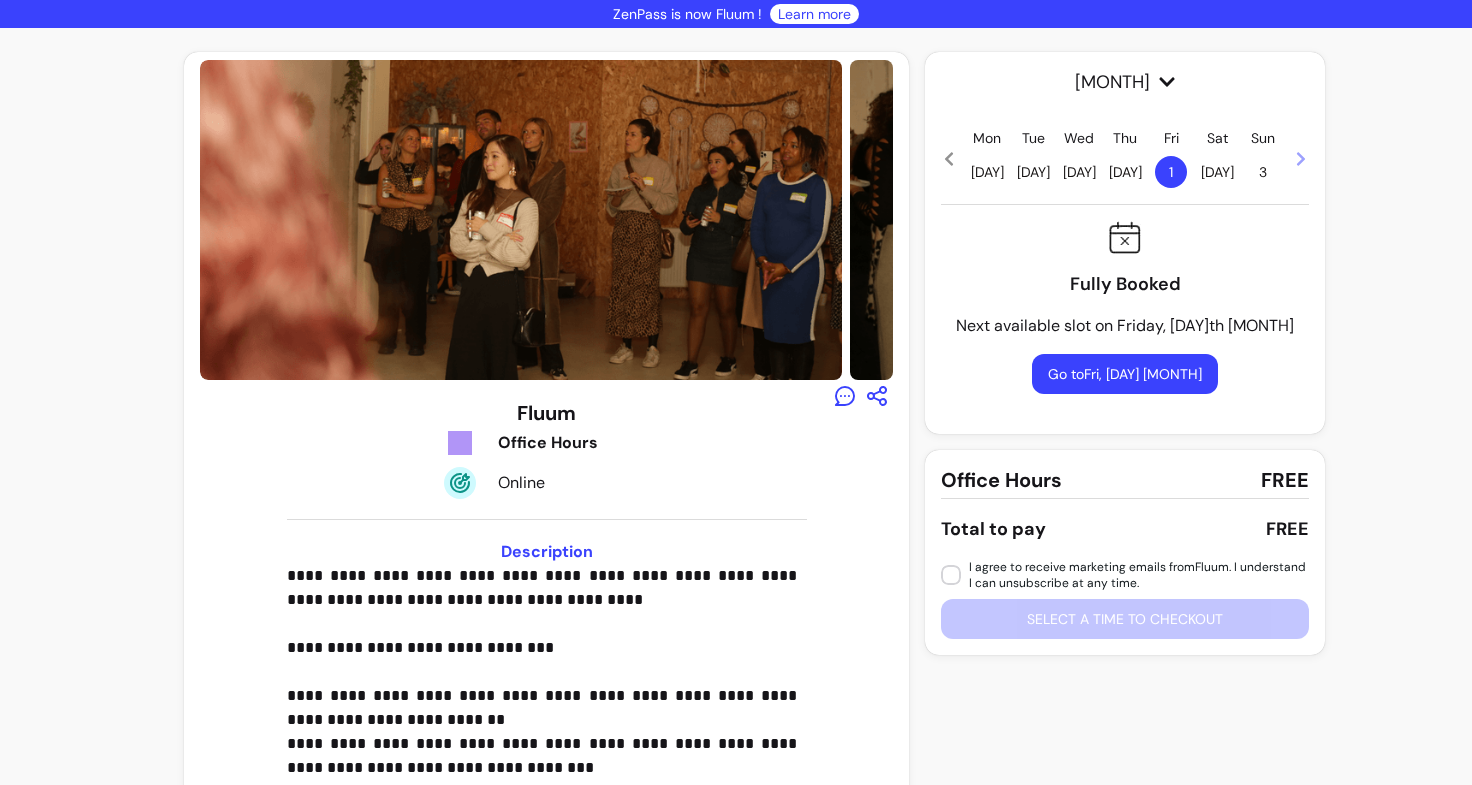 click 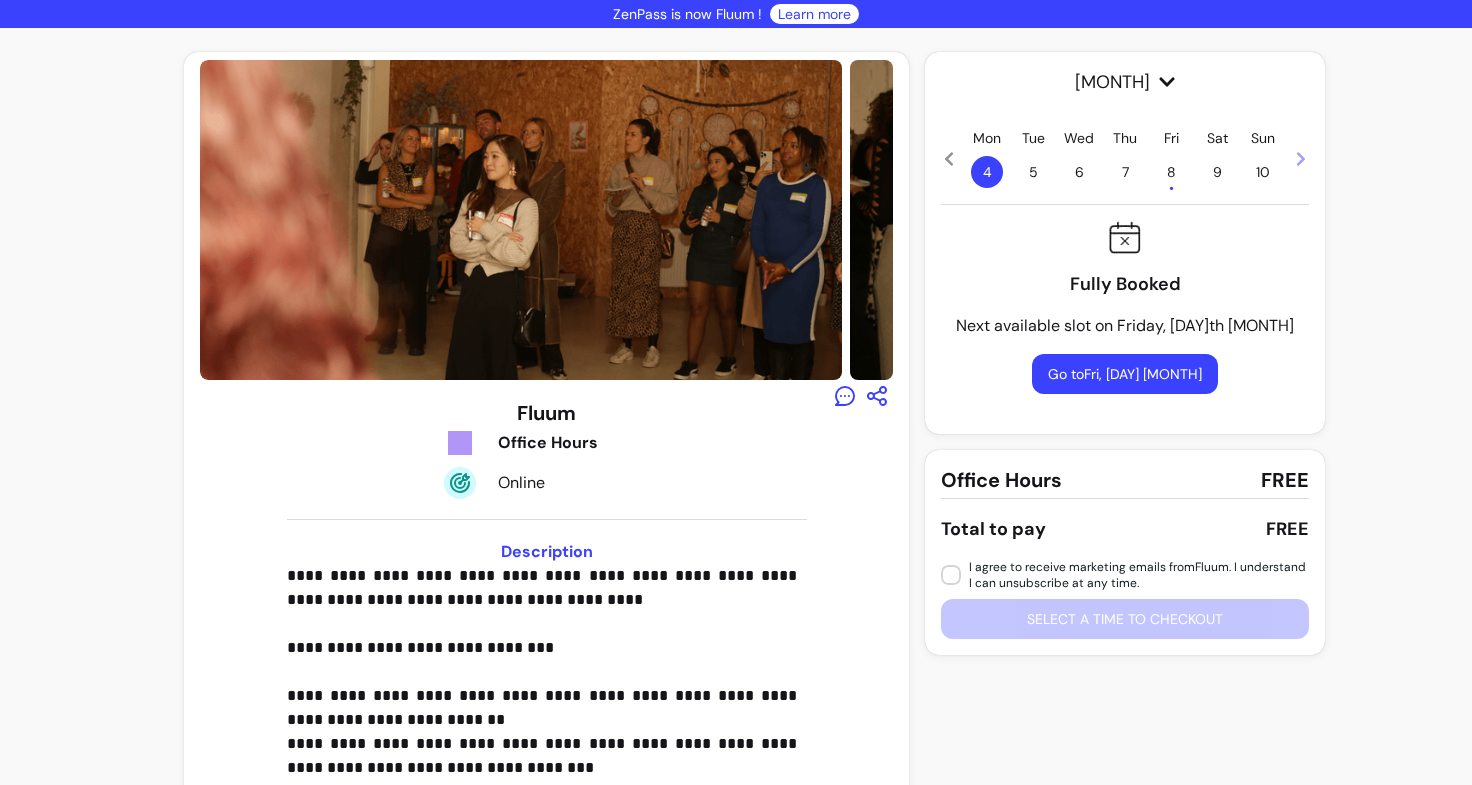 click 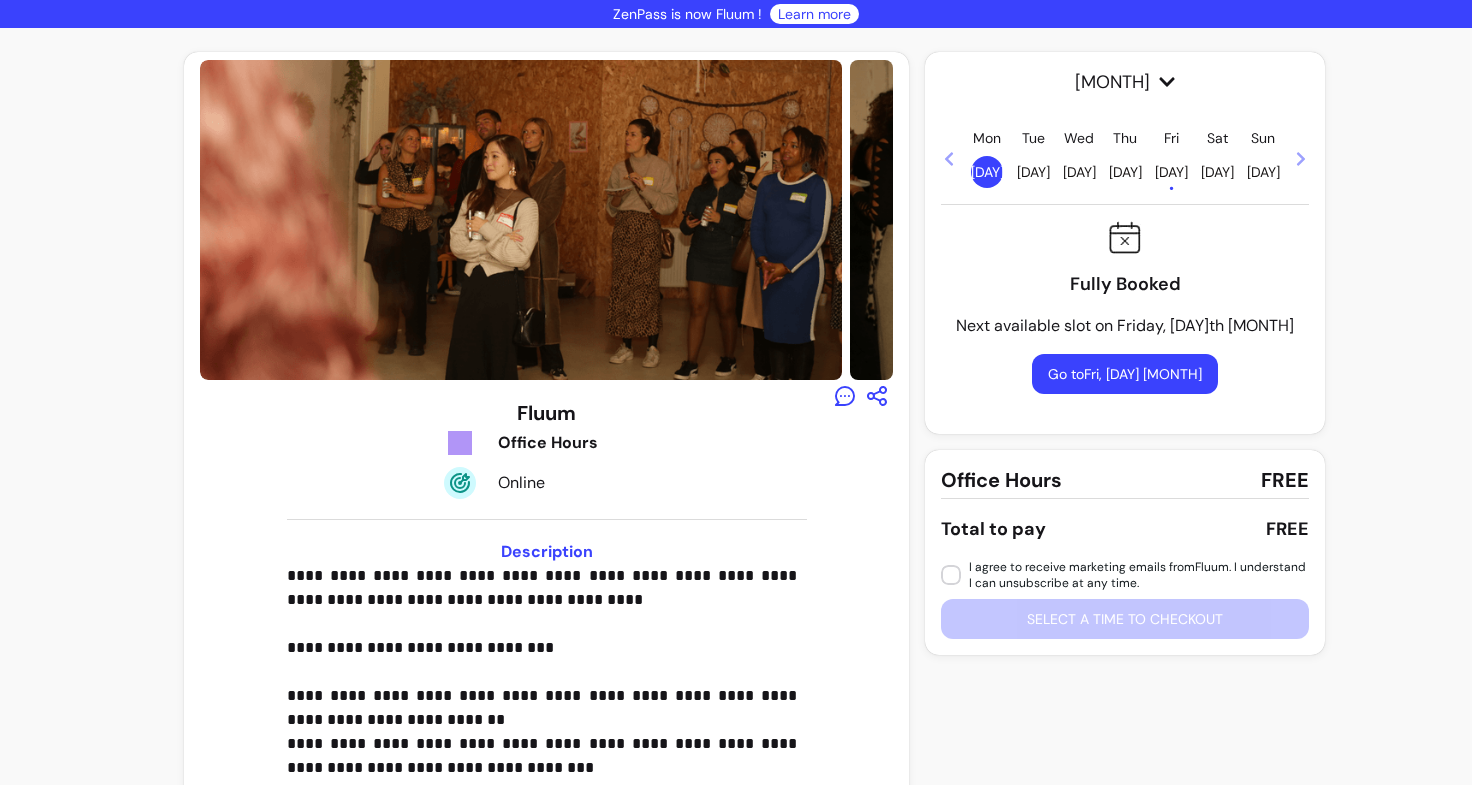 click 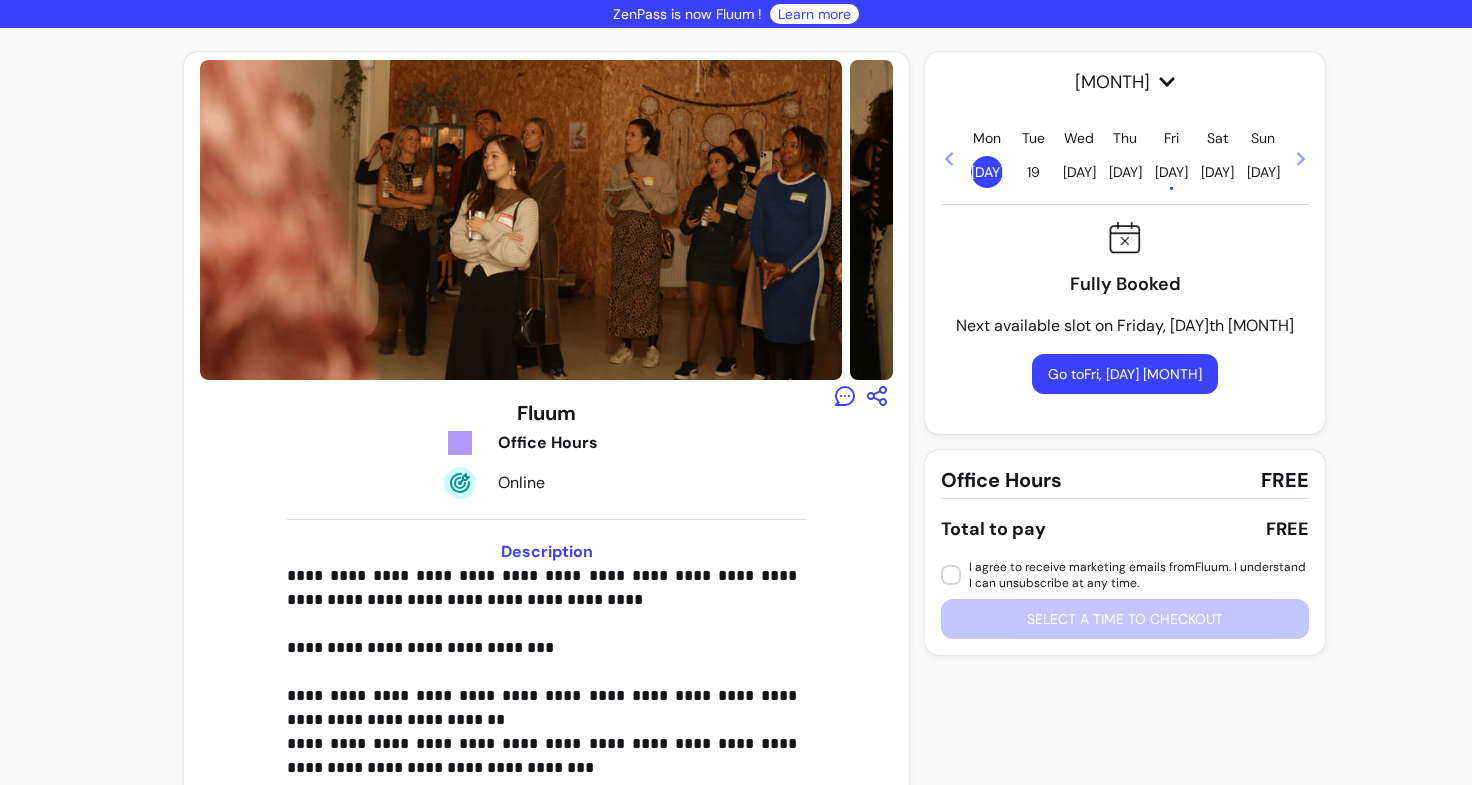 click 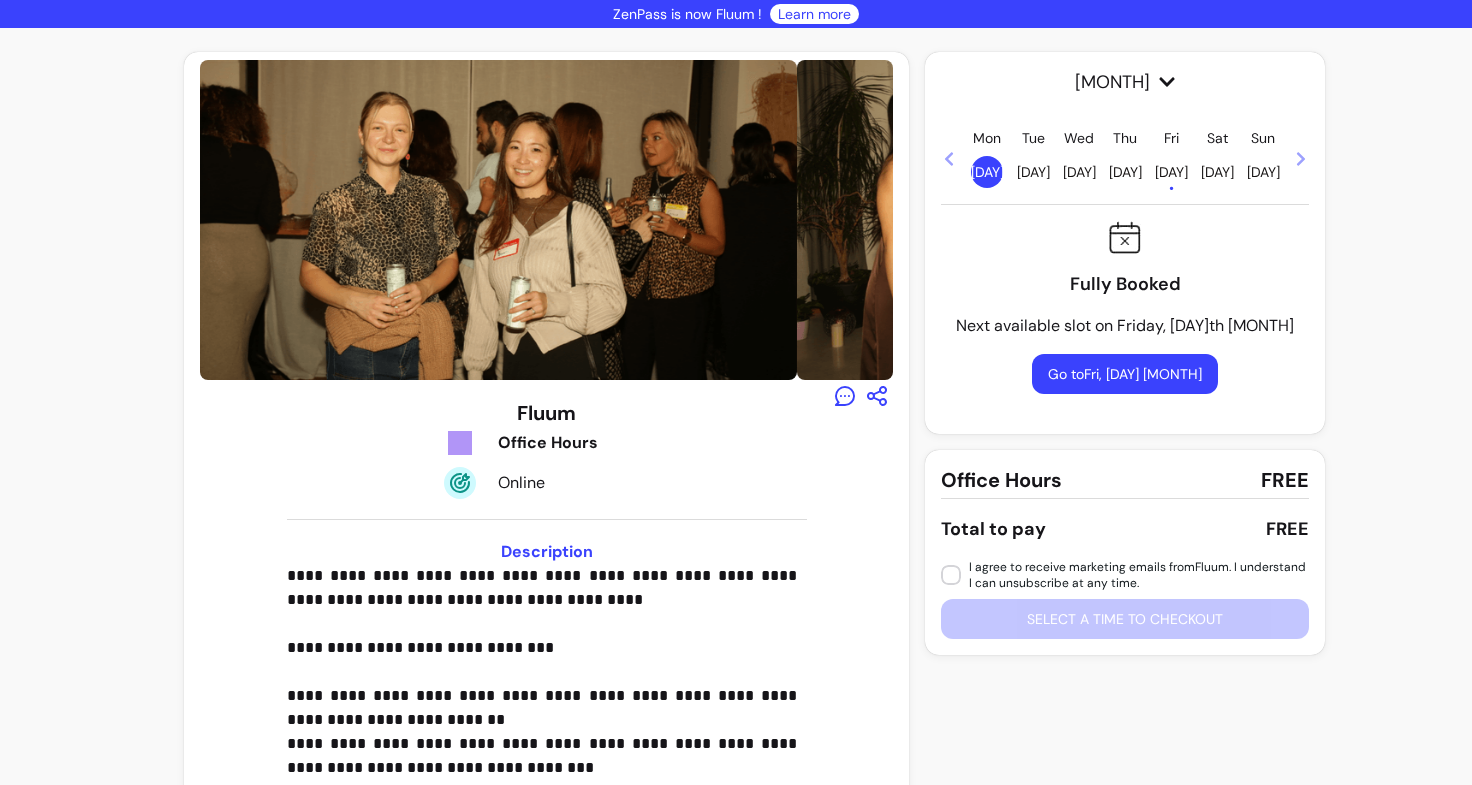 click on "29 •" at bounding box center (1171, 172) 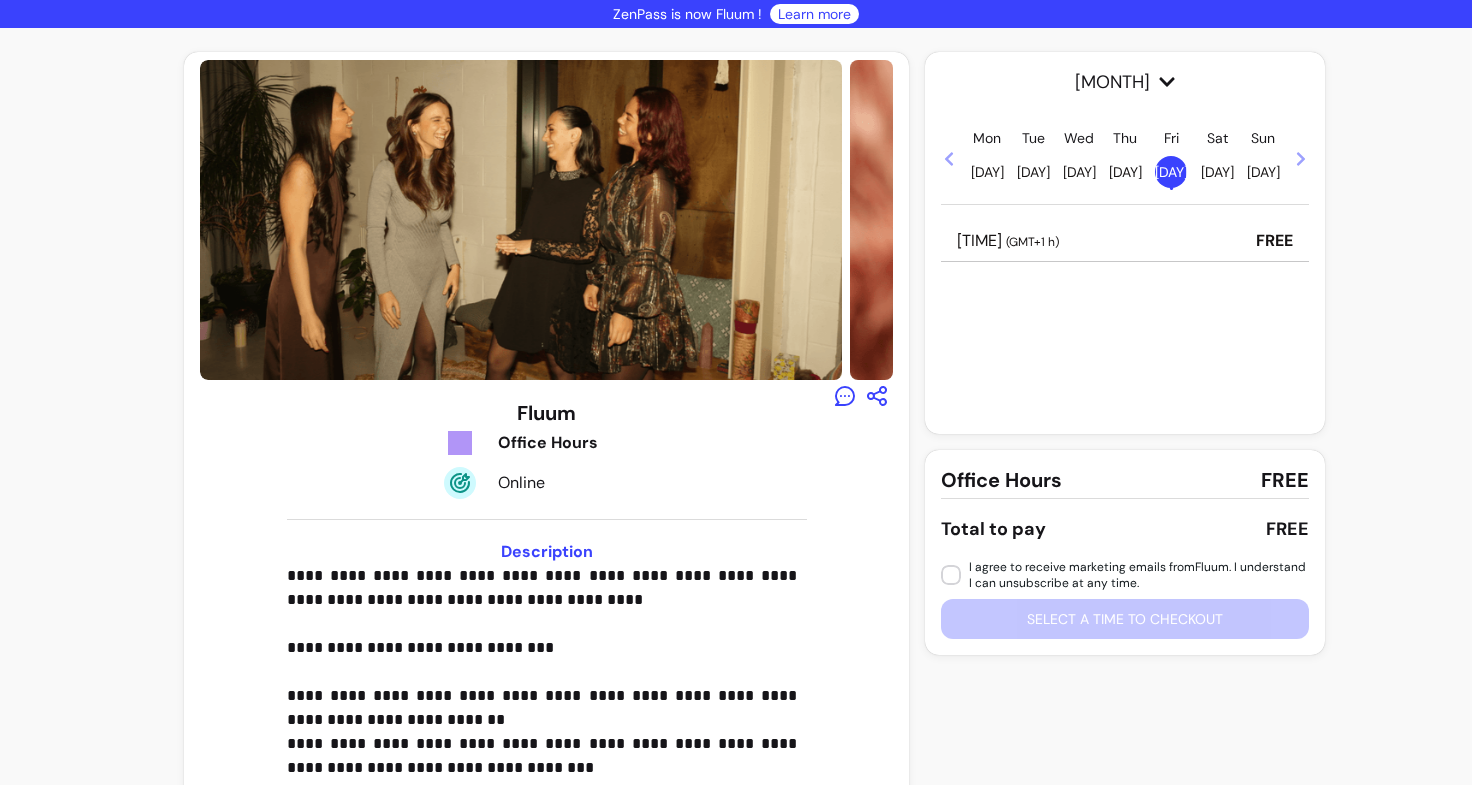 click on "28" at bounding box center (1125, 172) 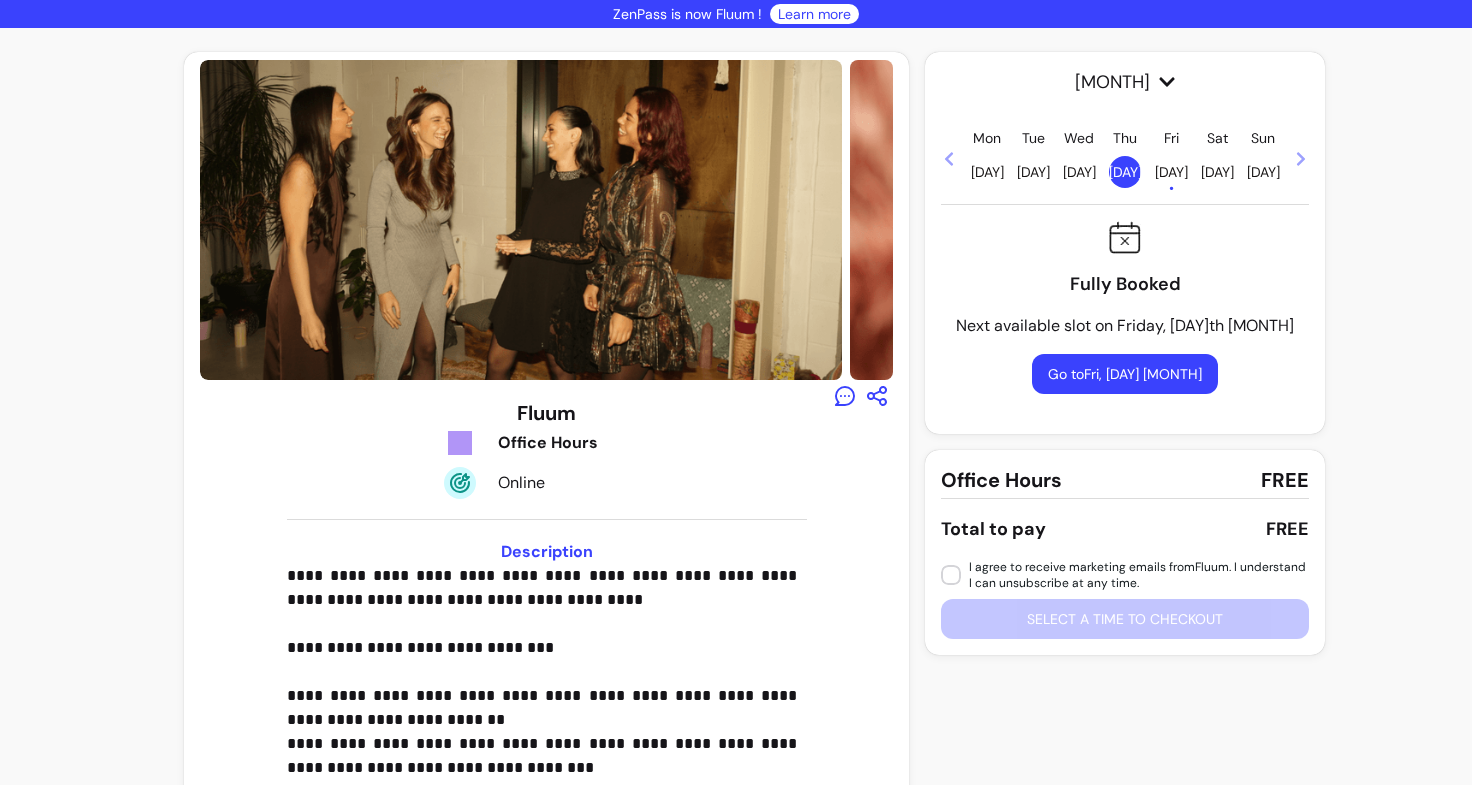 click on "Mon 25 Tue 26 Wed 27 Thu 28 Fri 29 • Sat 30 Sun 31" at bounding box center (1125, 158) 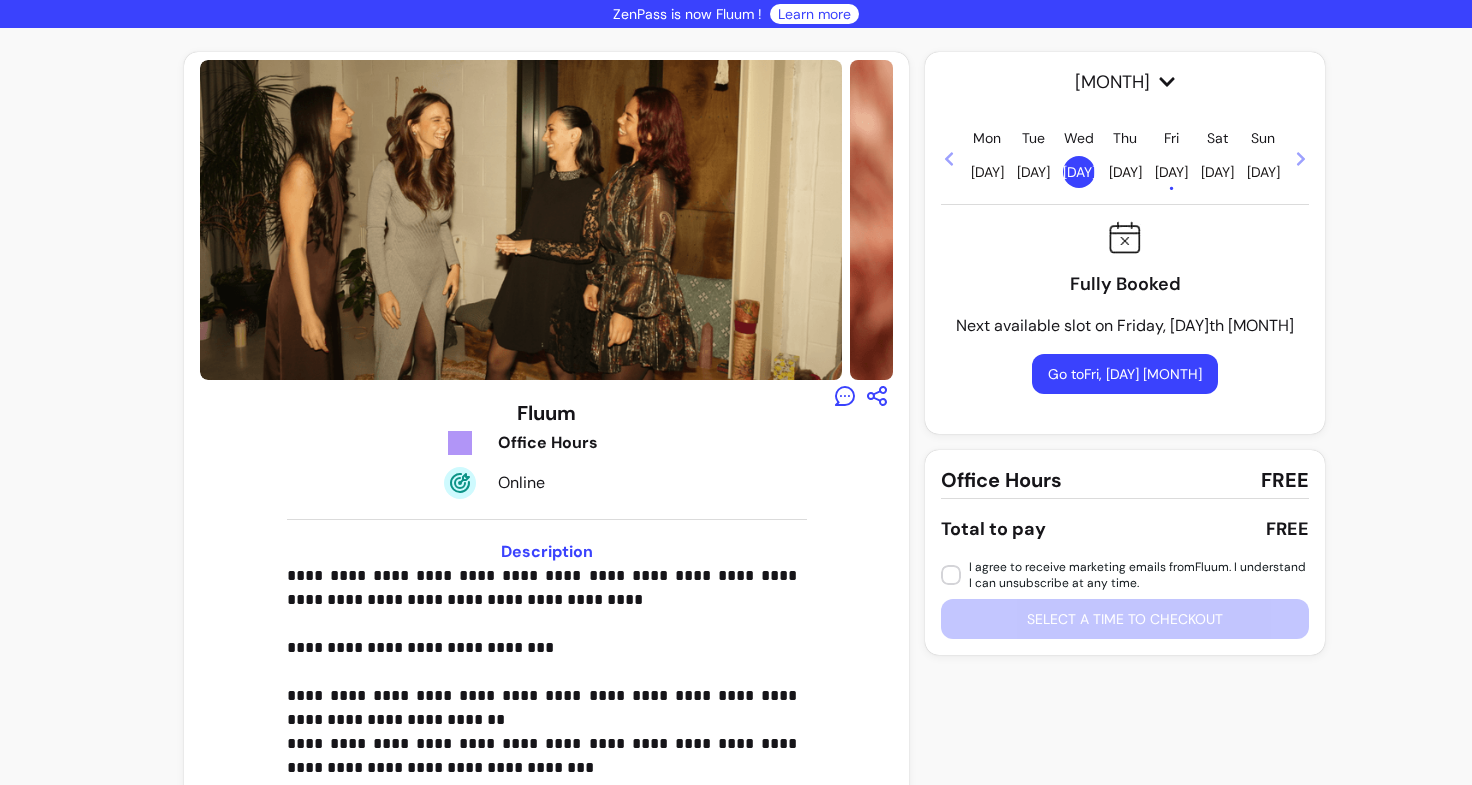 click on "26" at bounding box center [1033, 172] 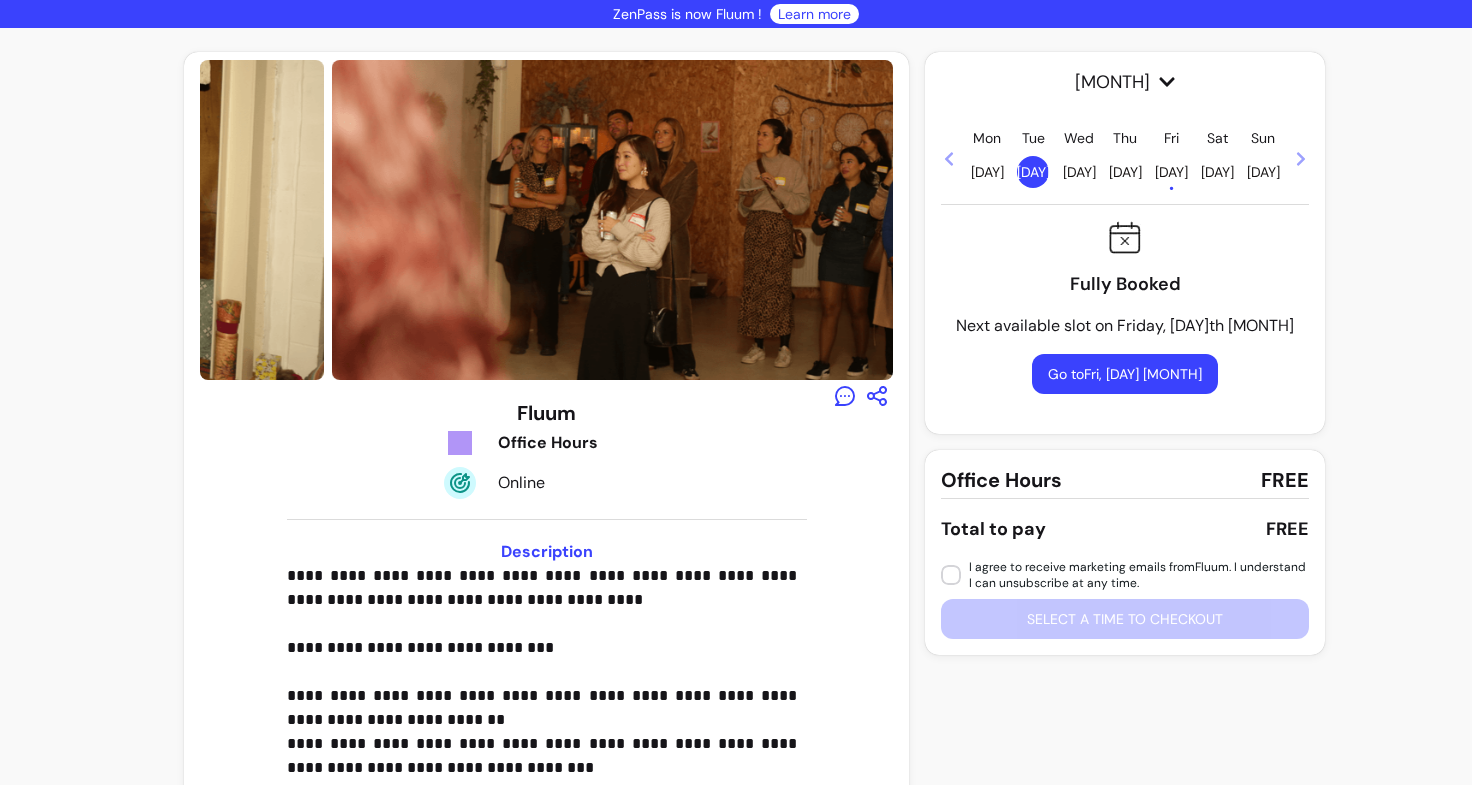 click on "25" at bounding box center [987, 172] 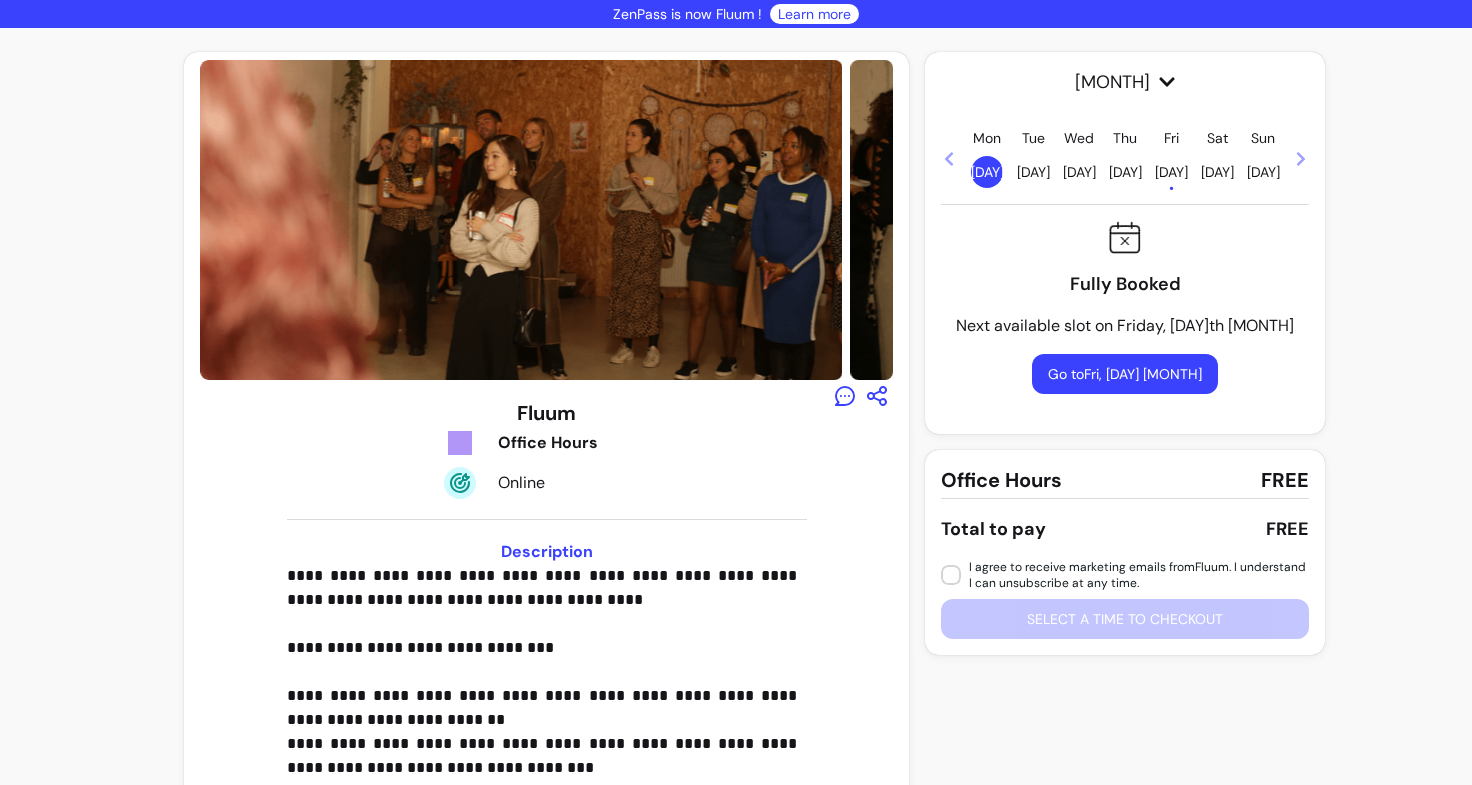 click 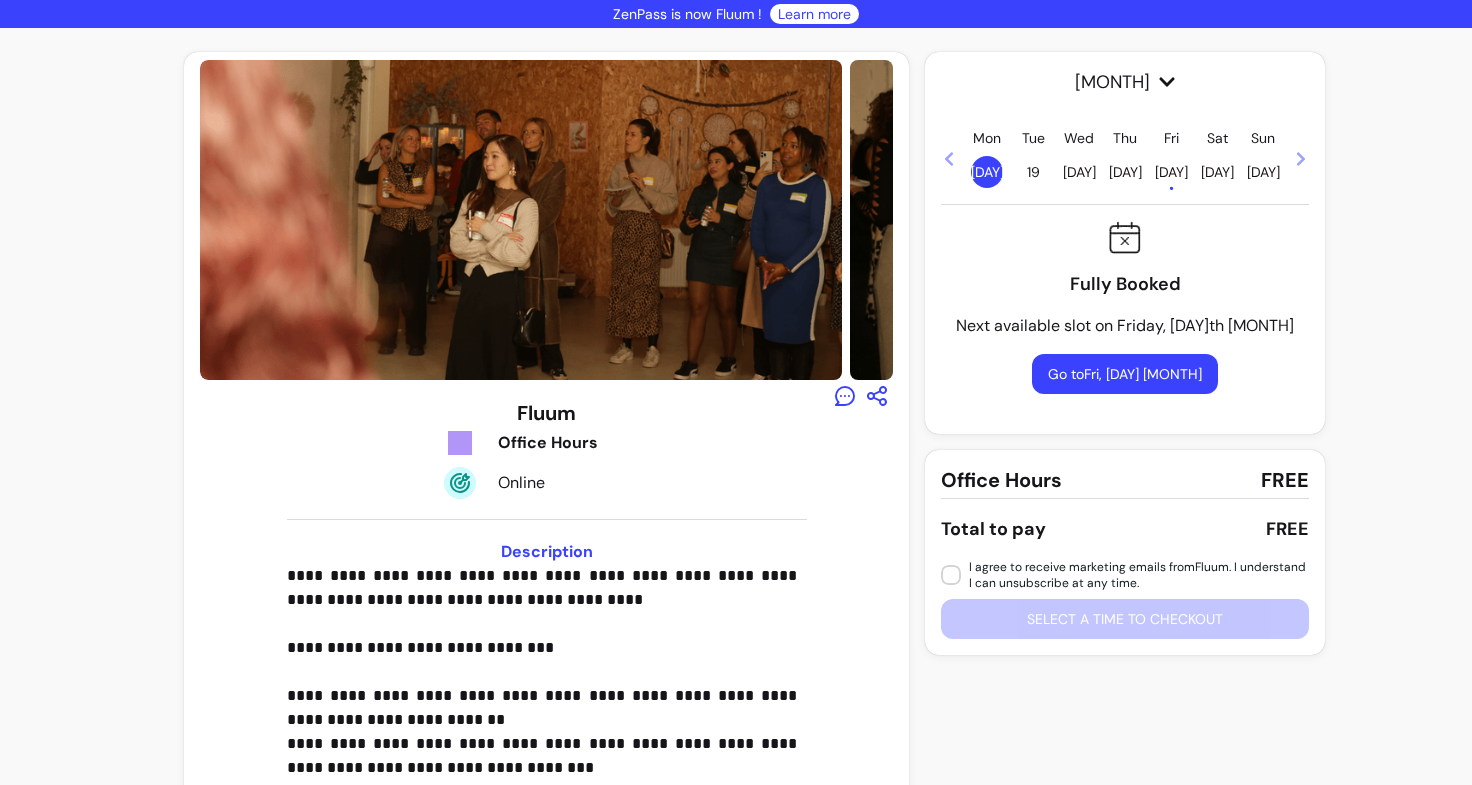 click 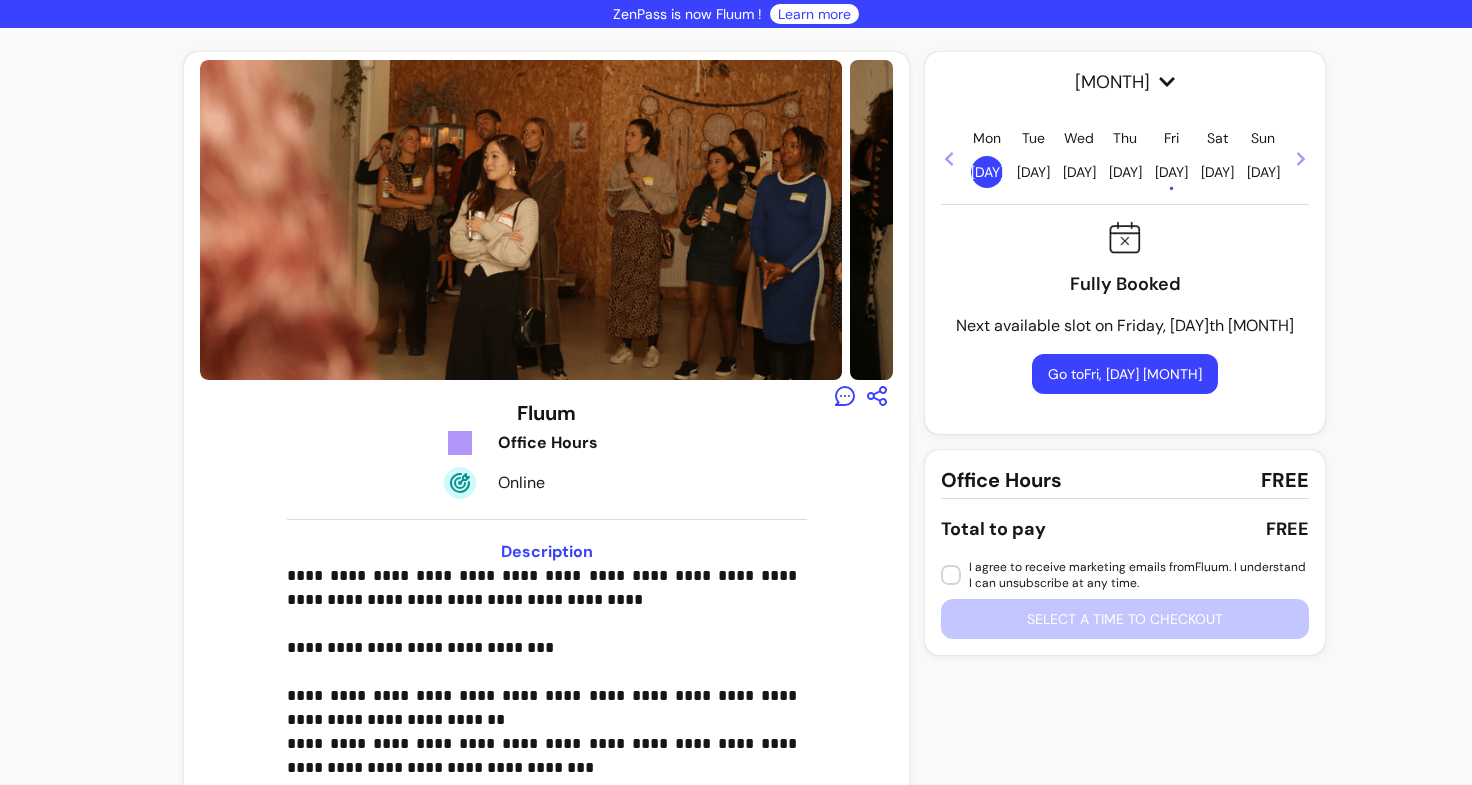 click on "29 •" at bounding box center [1171, 172] 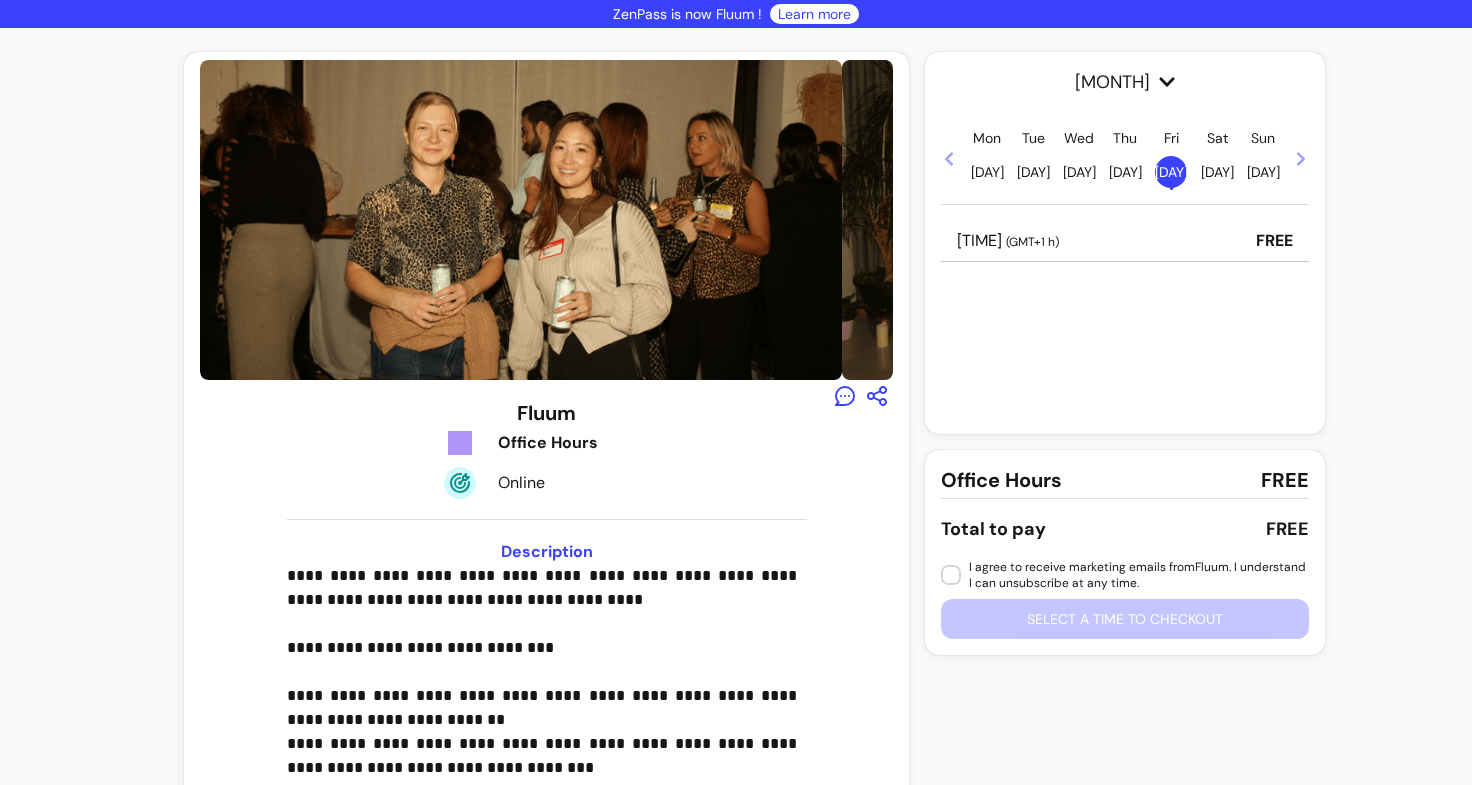 click on "( GMT+1 h )" at bounding box center [1032, 242] 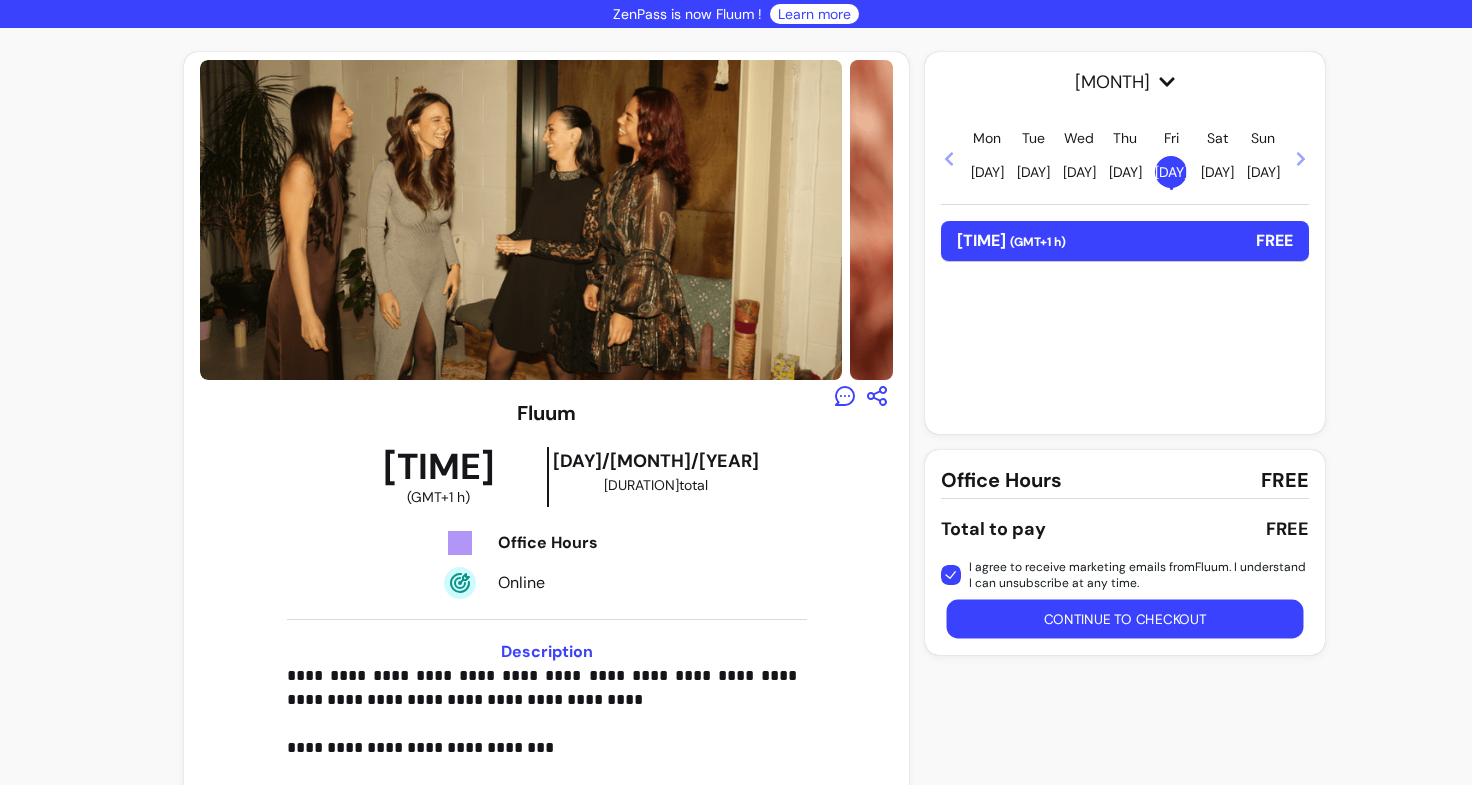 click on "Continue to checkout" at bounding box center [1125, 619] 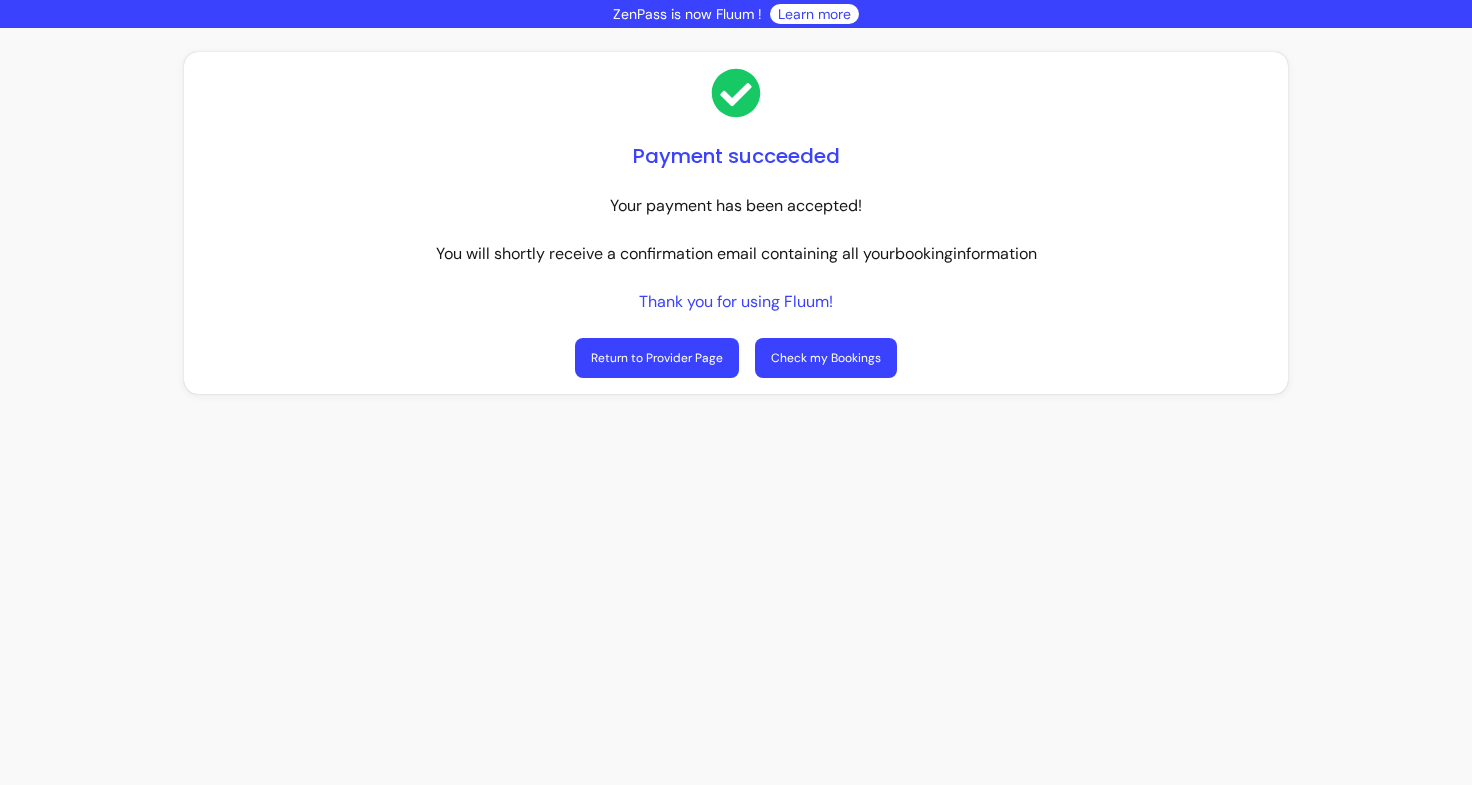 scroll, scrollTop: 0, scrollLeft: 0, axis: both 